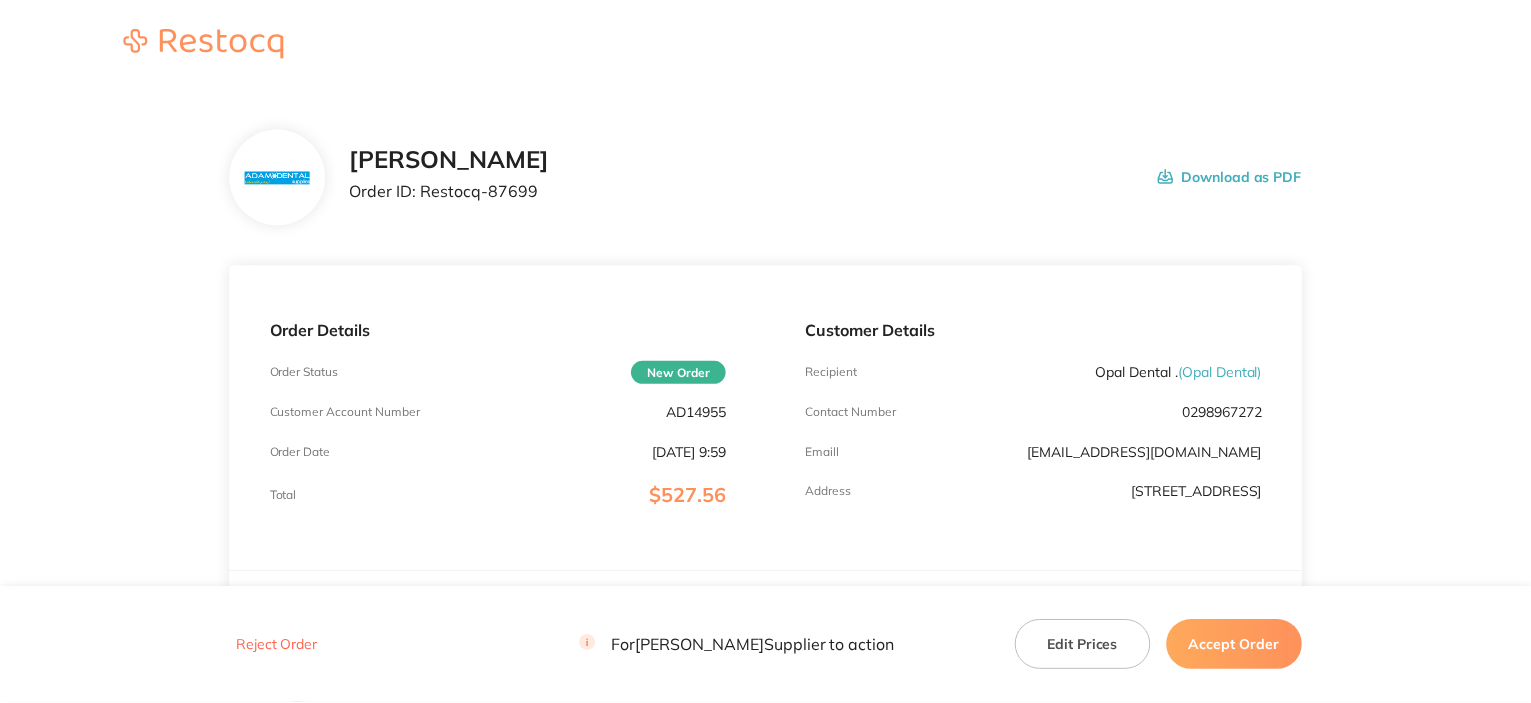 scroll, scrollTop: 0, scrollLeft: 0, axis: both 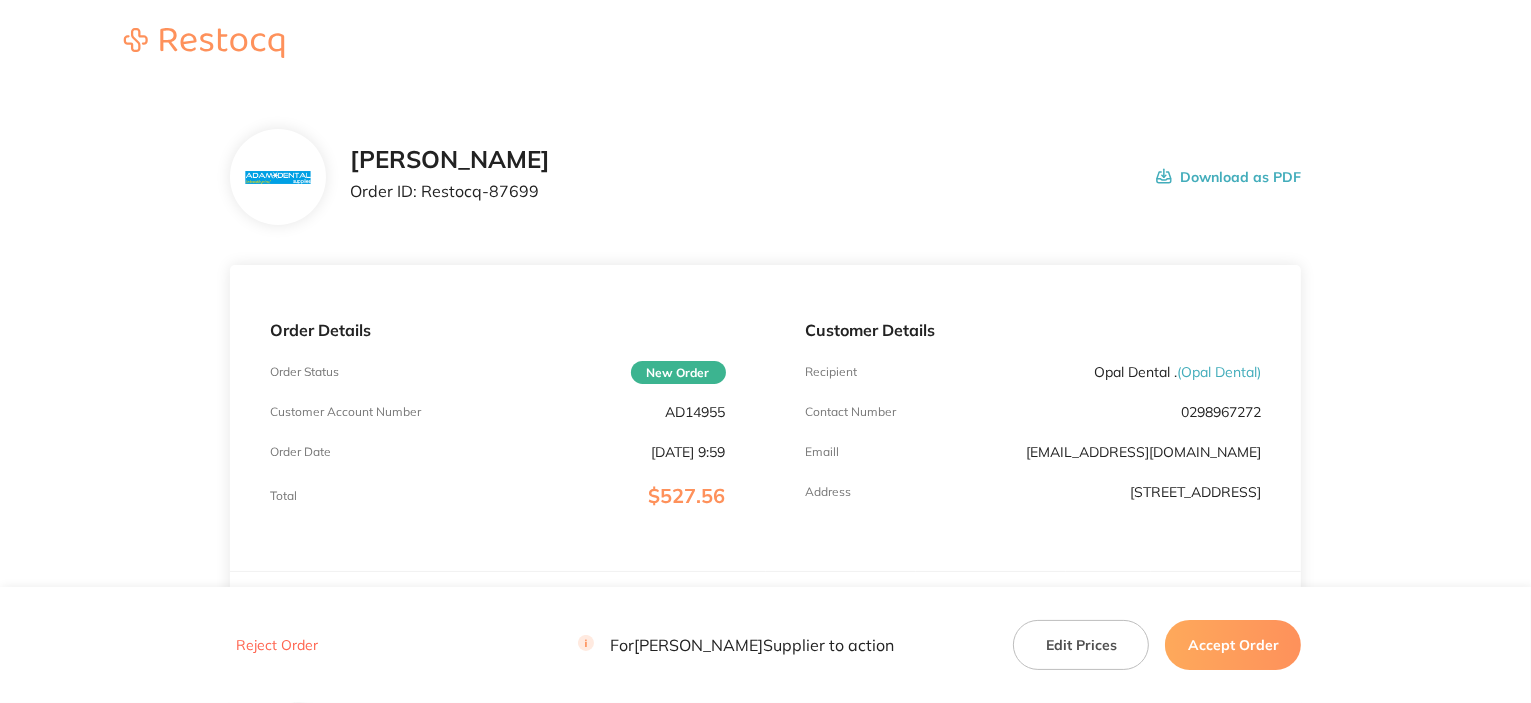 click on "AD14955" at bounding box center (696, 412) 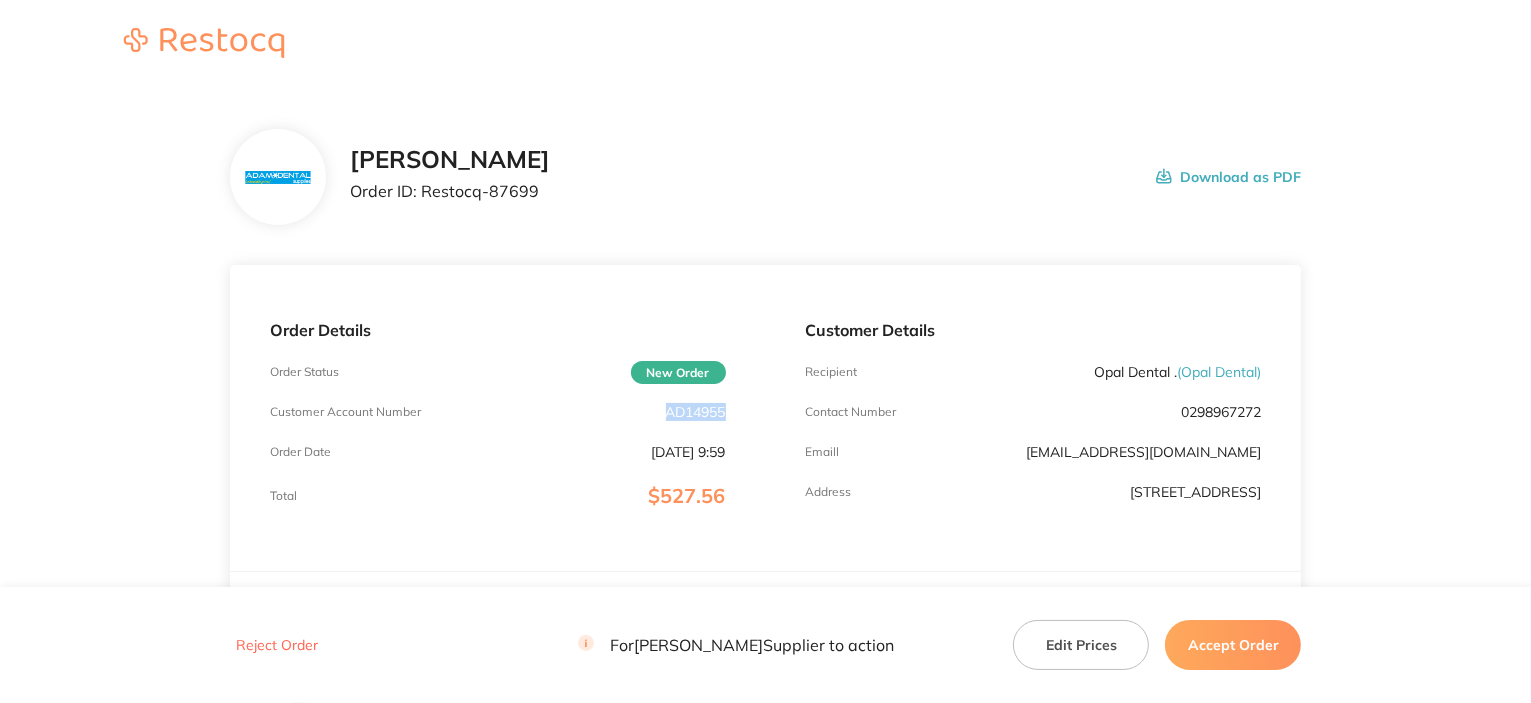 click on "AD14955" at bounding box center [696, 412] 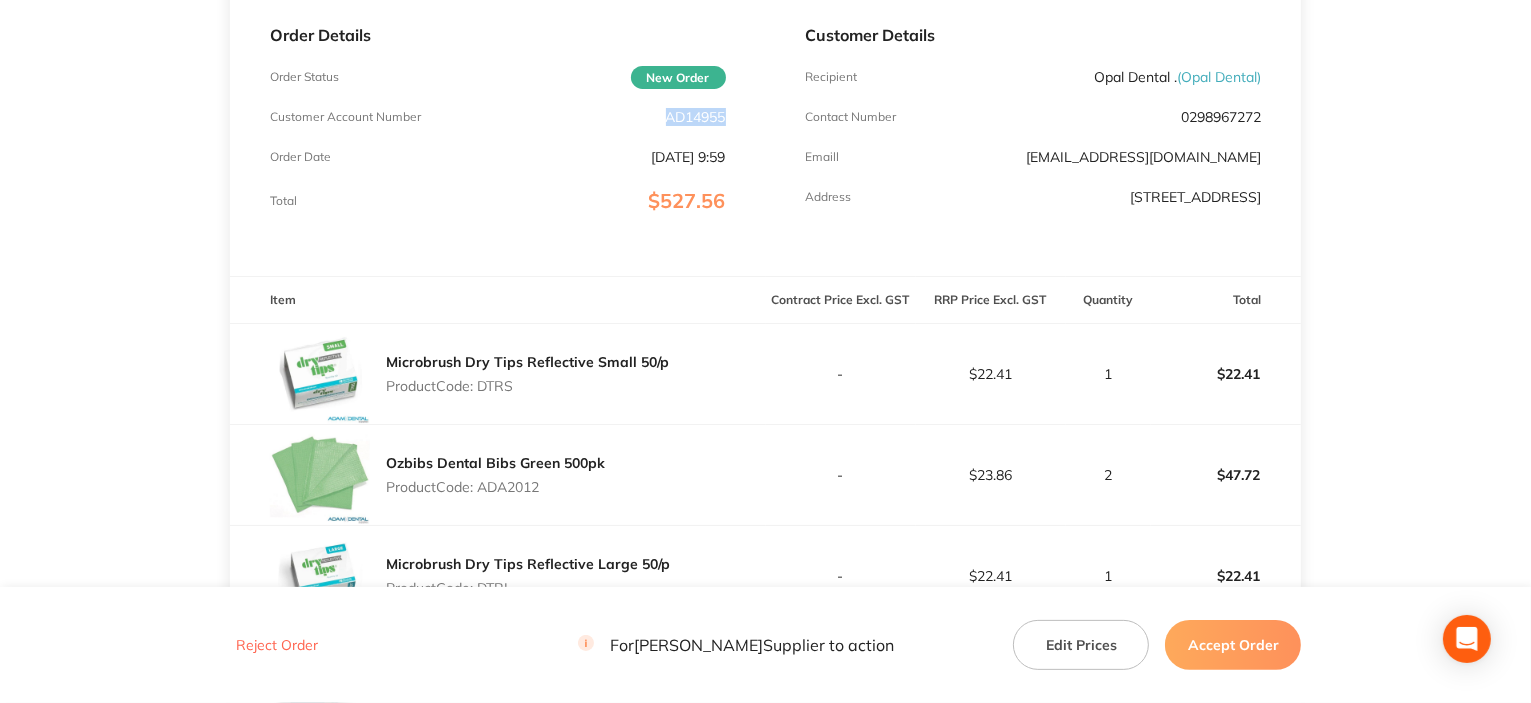 scroll, scrollTop: 400, scrollLeft: 0, axis: vertical 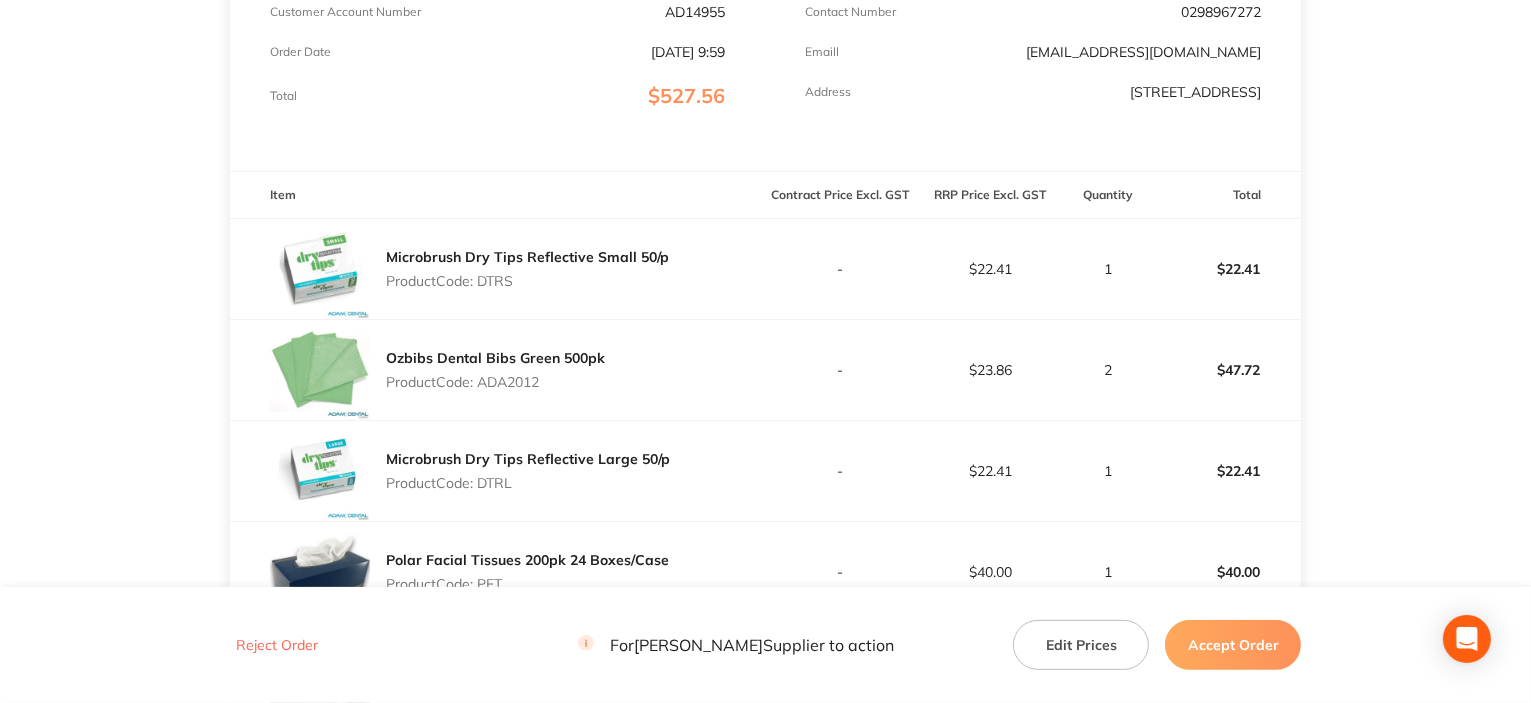 click on "Product   Code:  DTRS" at bounding box center (527, 281) 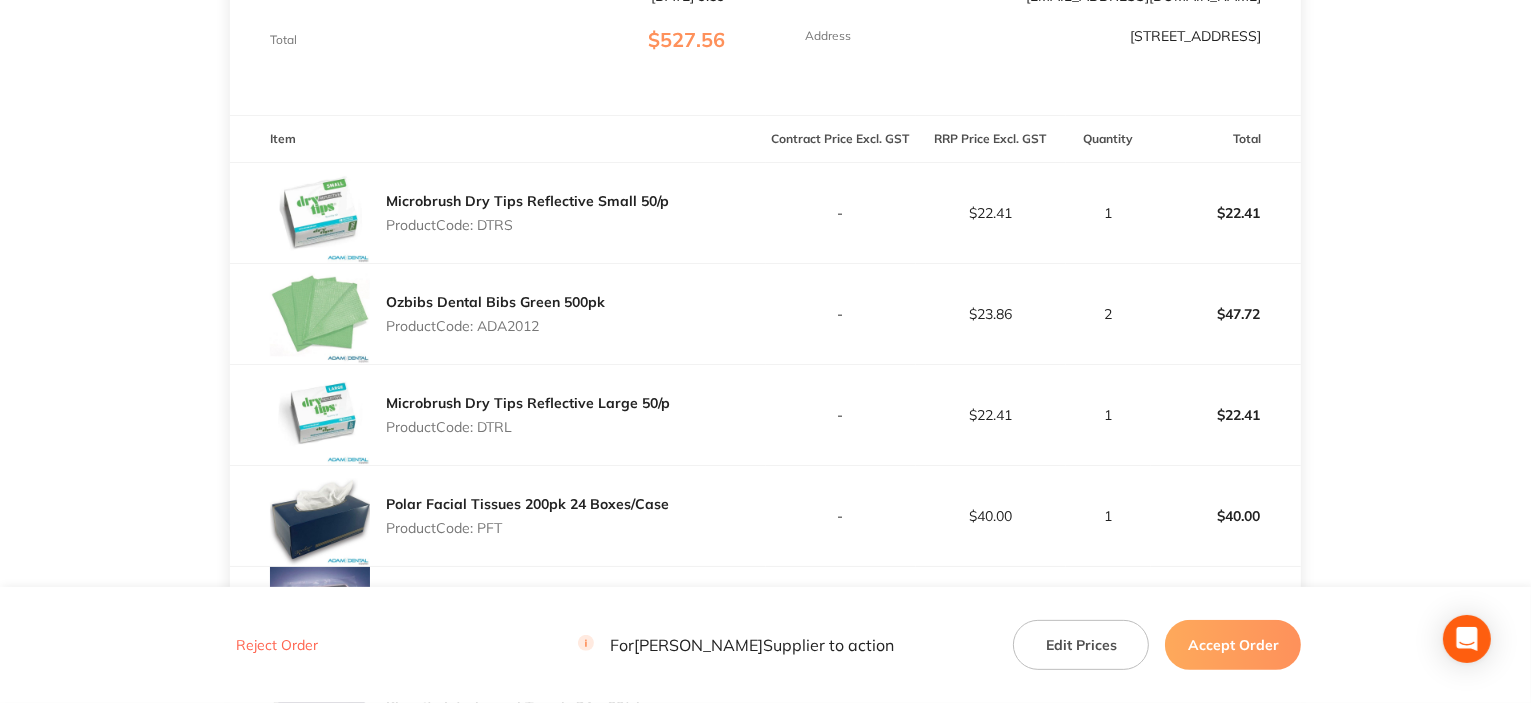 scroll, scrollTop: 600, scrollLeft: 0, axis: vertical 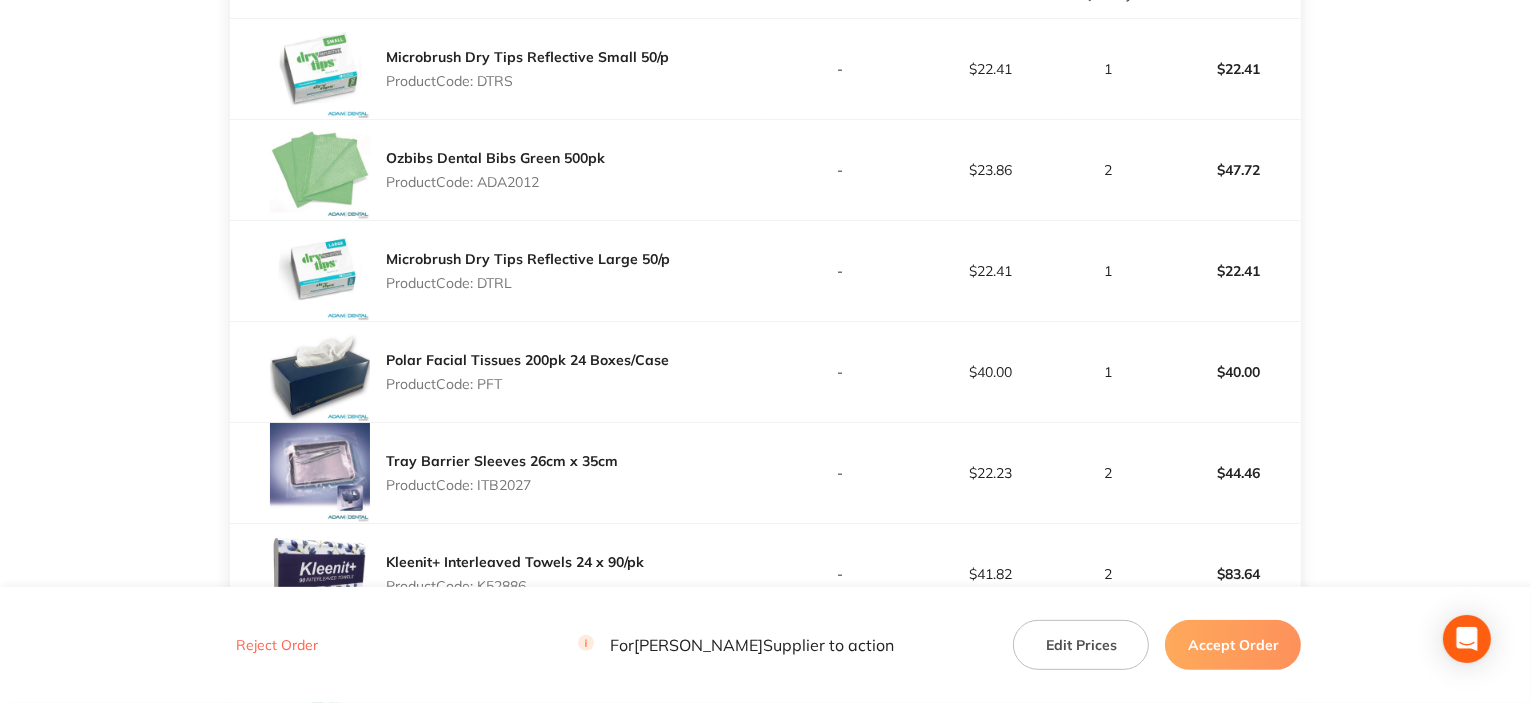 click on "Product   Code:  DTRL" at bounding box center [528, 283] 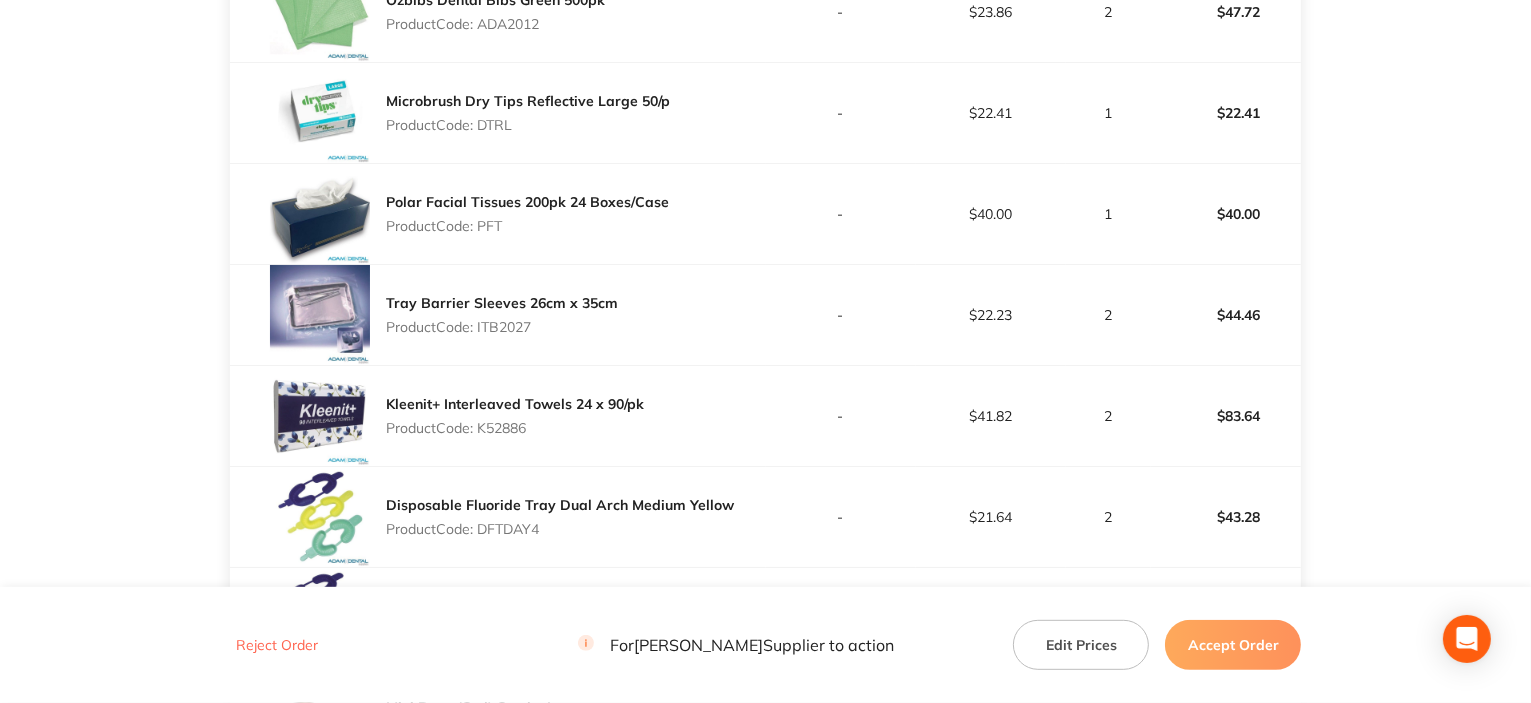 scroll, scrollTop: 800, scrollLeft: 0, axis: vertical 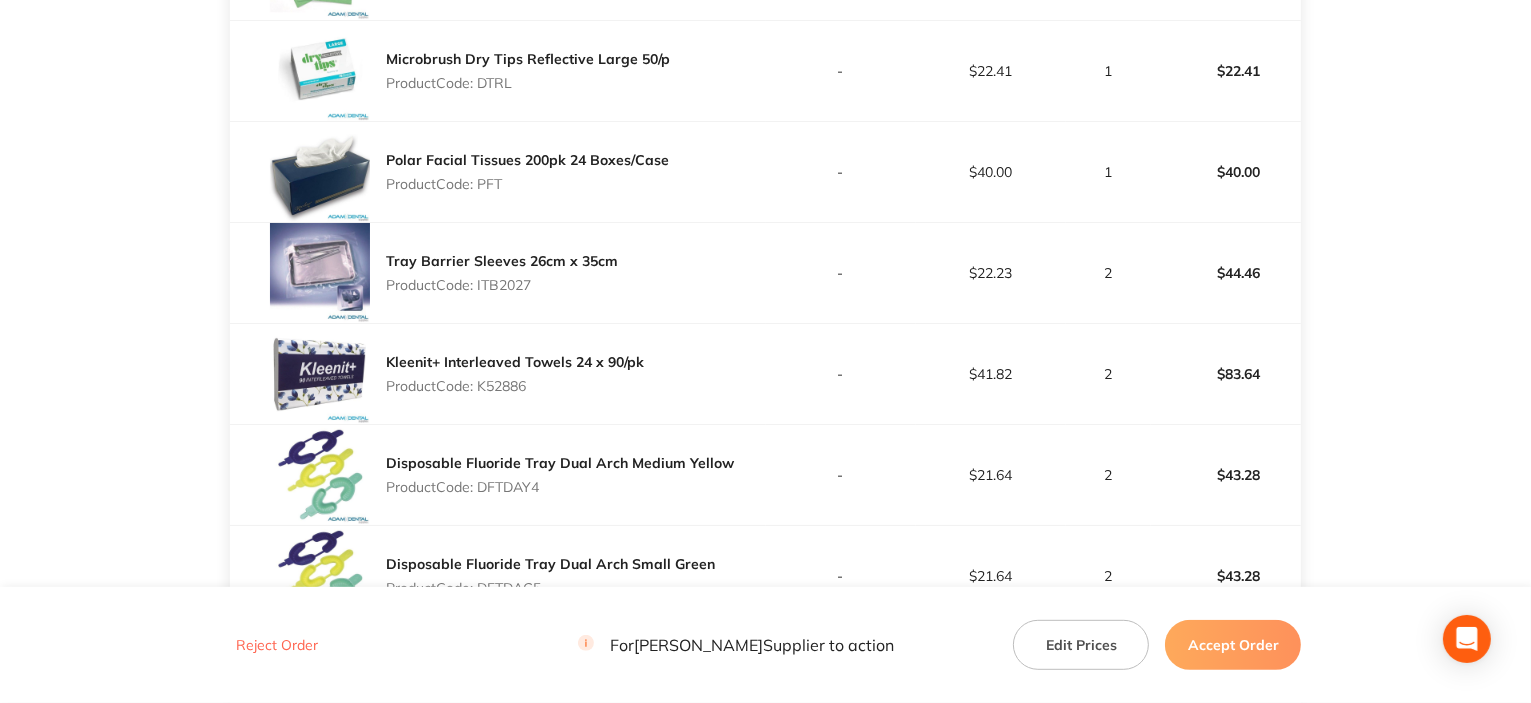 click on "Product   Code:  ITB2027" at bounding box center [502, 285] 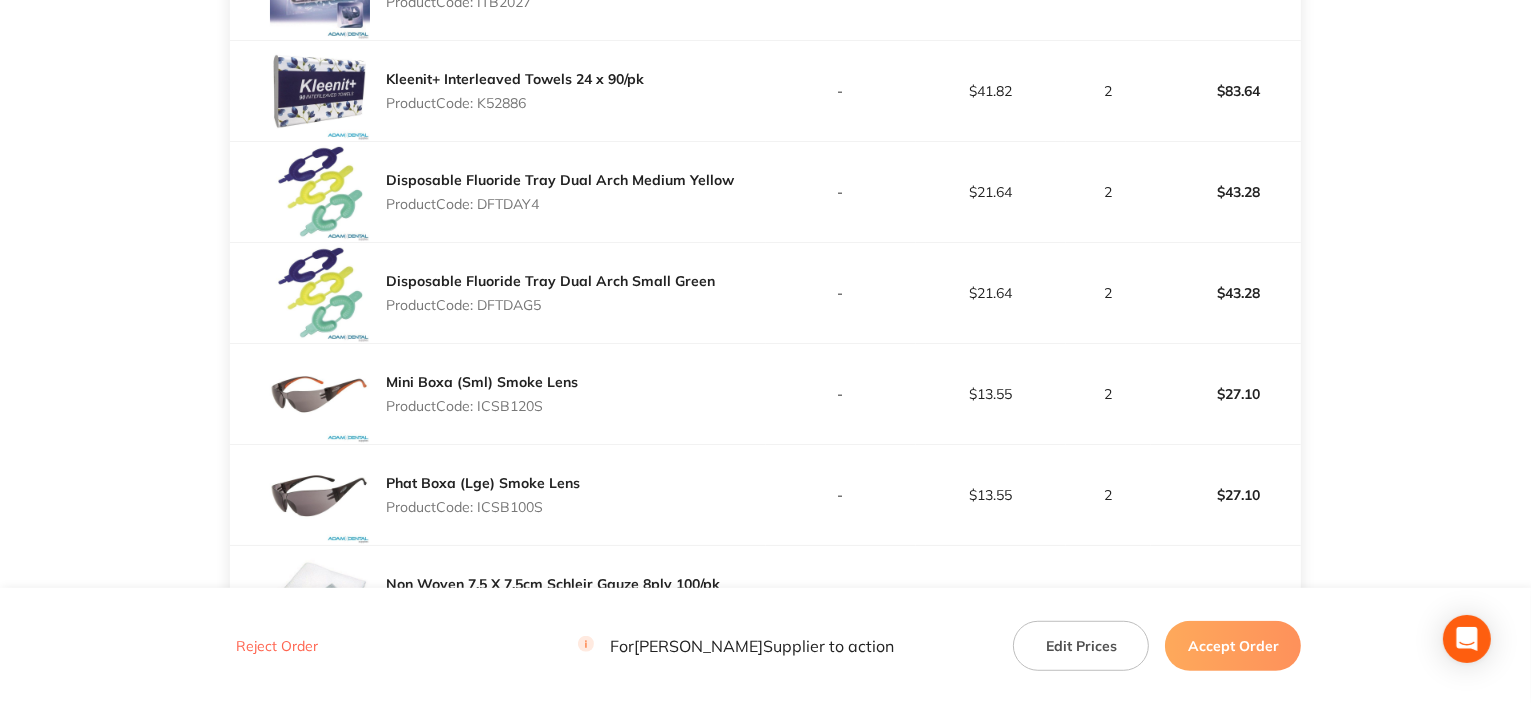 scroll, scrollTop: 1100, scrollLeft: 0, axis: vertical 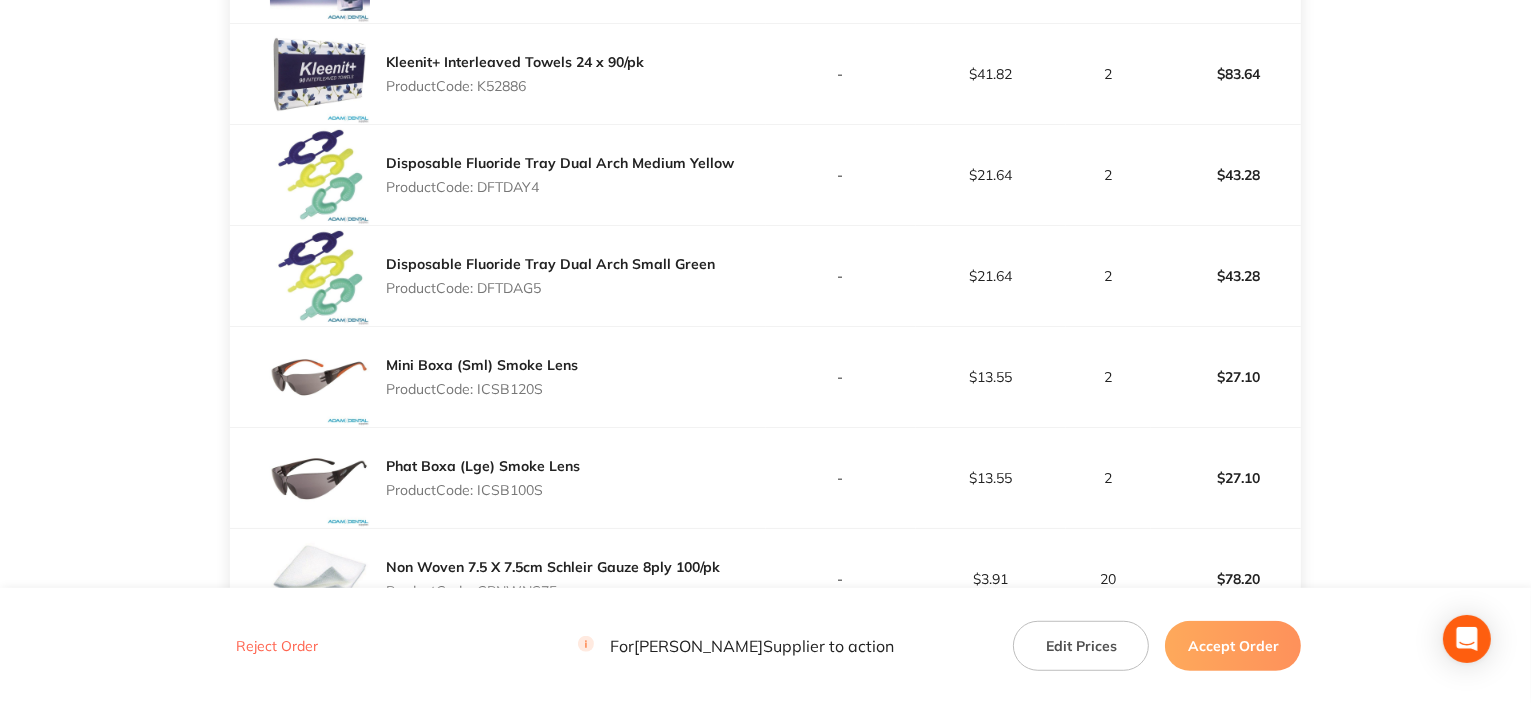 click on "Product   Code:  DFTDAY4" at bounding box center [560, 187] 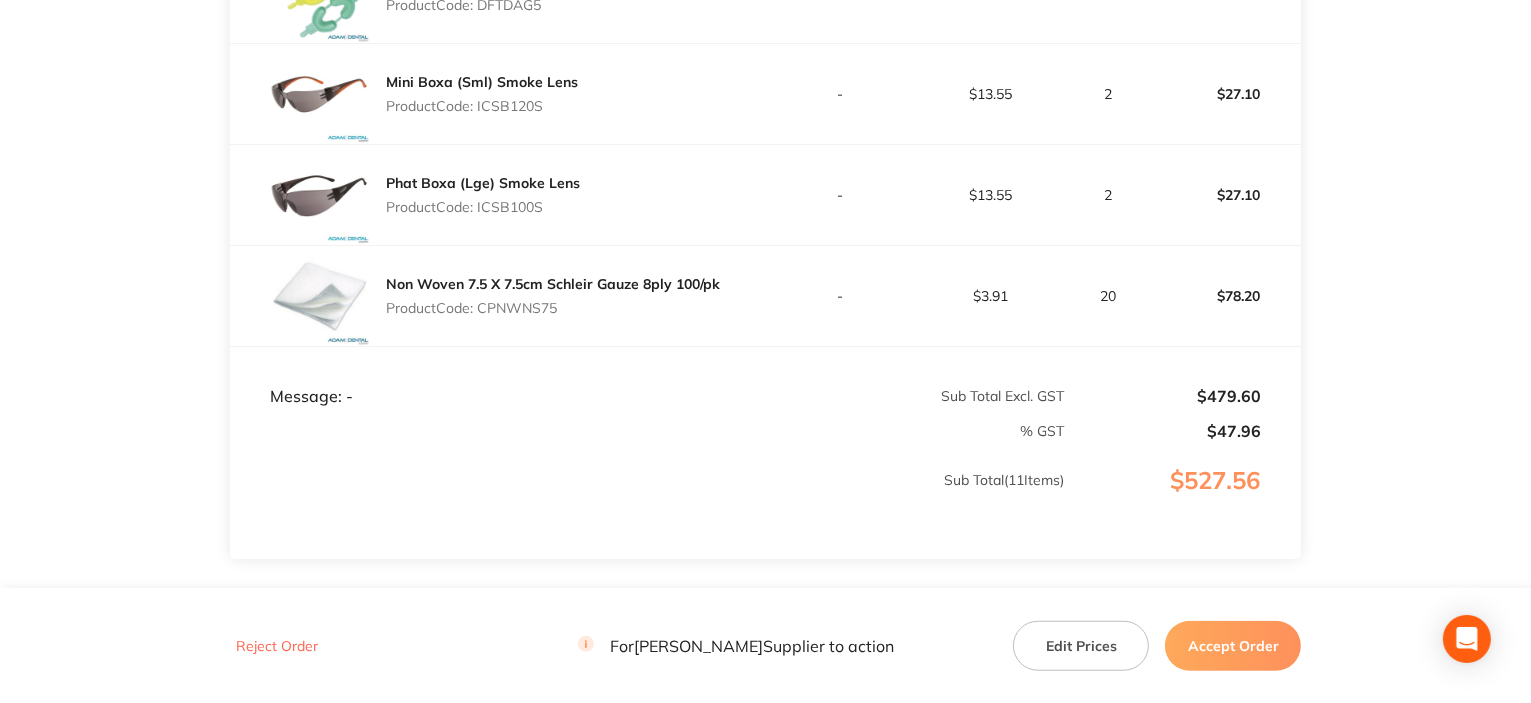scroll, scrollTop: 1400, scrollLeft: 0, axis: vertical 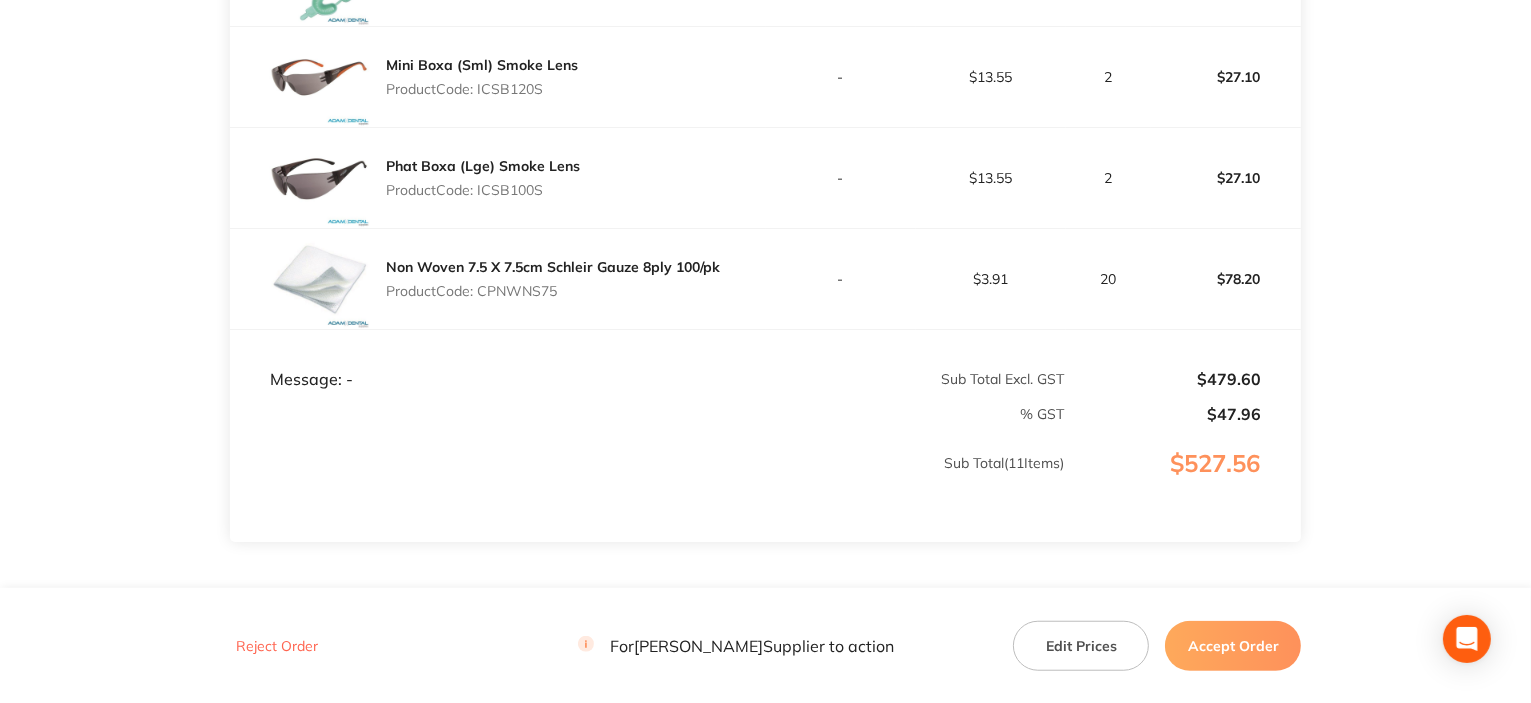click on "Product   Code:  ICSB100S" at bounding box center [483, 190] 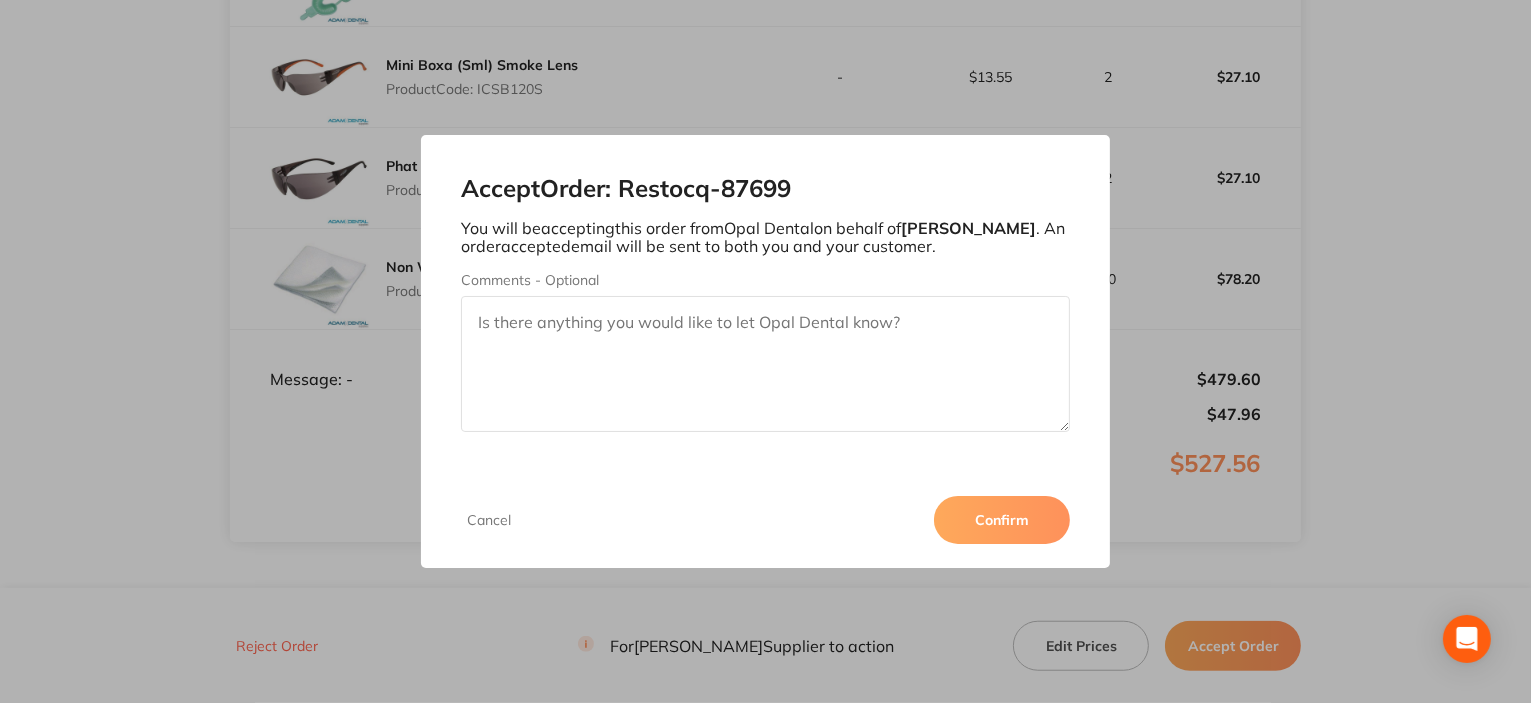 click on "Confirm" at bounding box center [1002, 520] 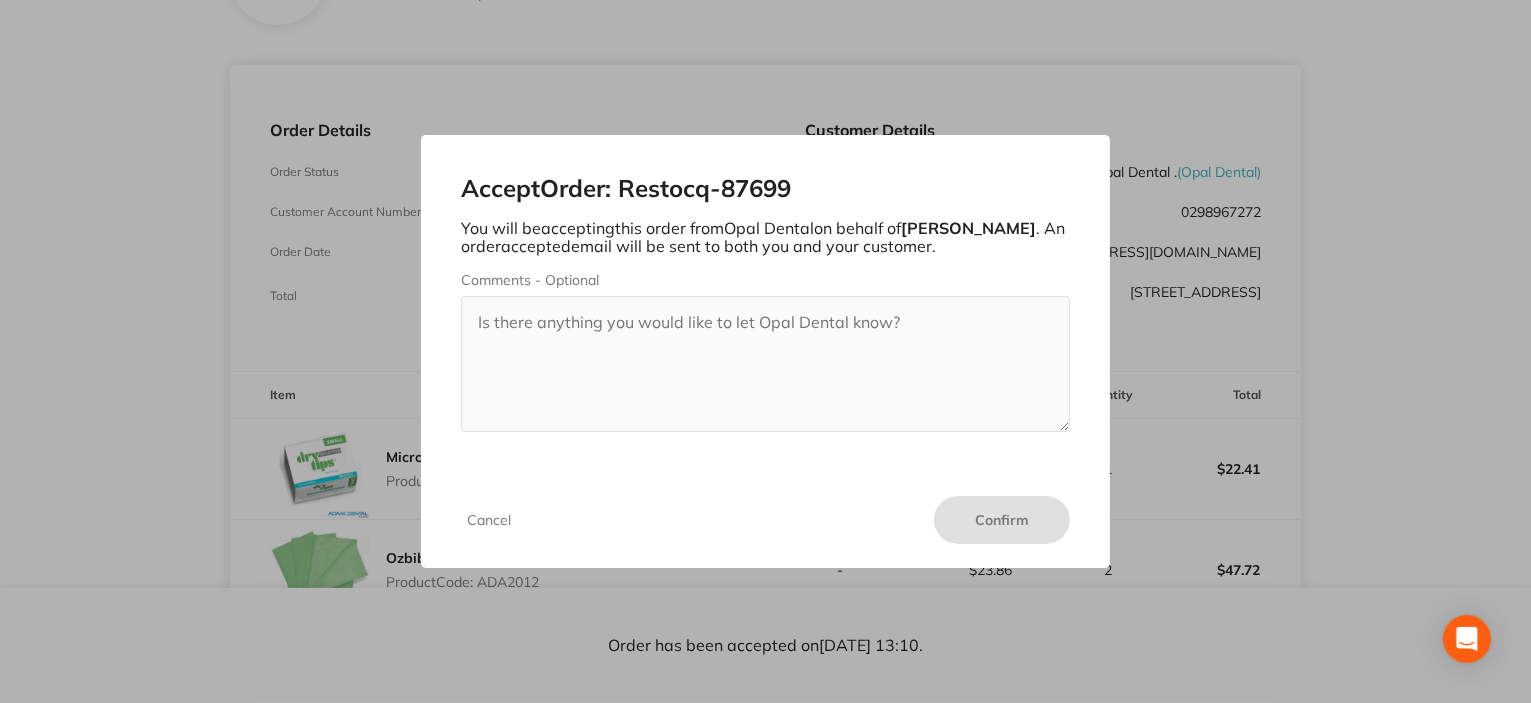 scroll, scrollTop: 0, scrollLeft: 0, axis: both 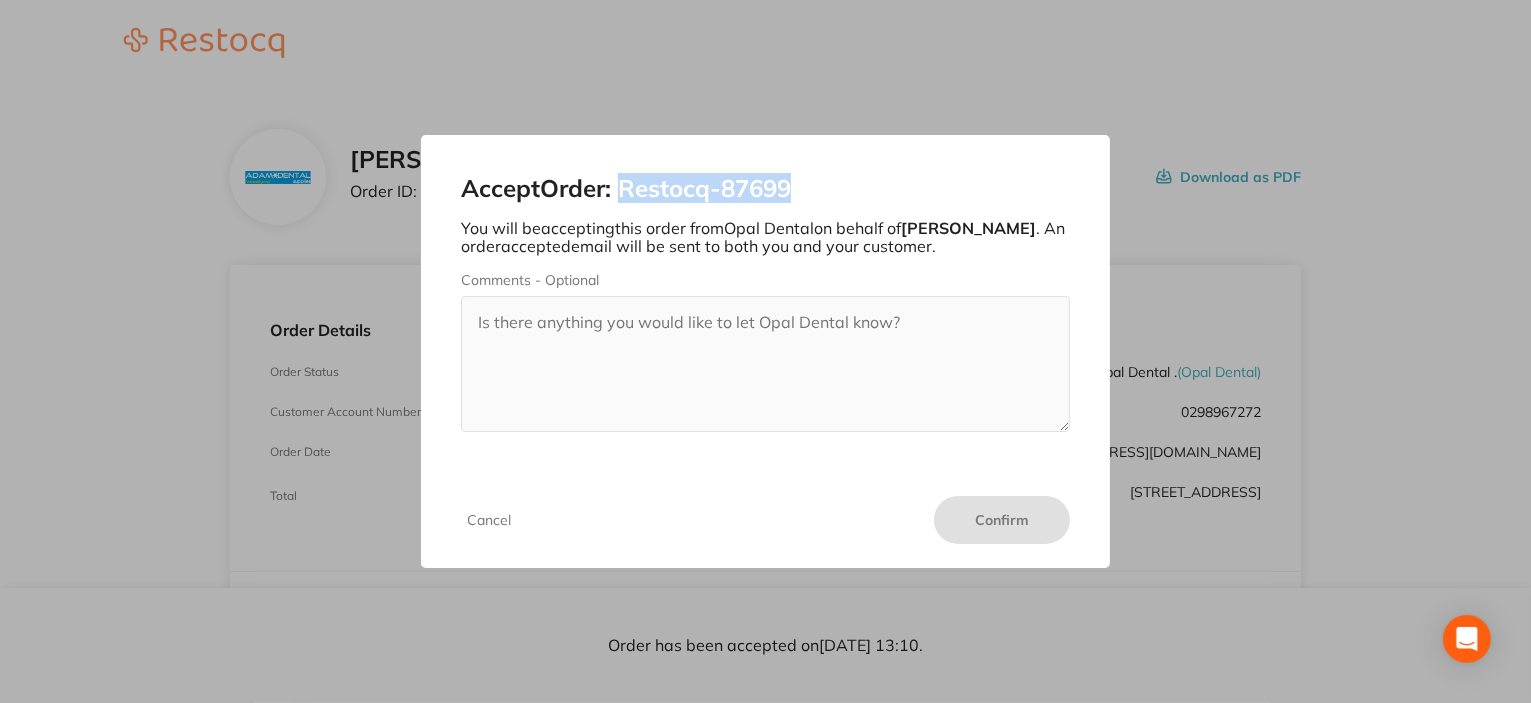 drag, startPoint x: 631, startPoint y: 191, endPoint x: 868, endPoint y: 187, distance: 237.03375 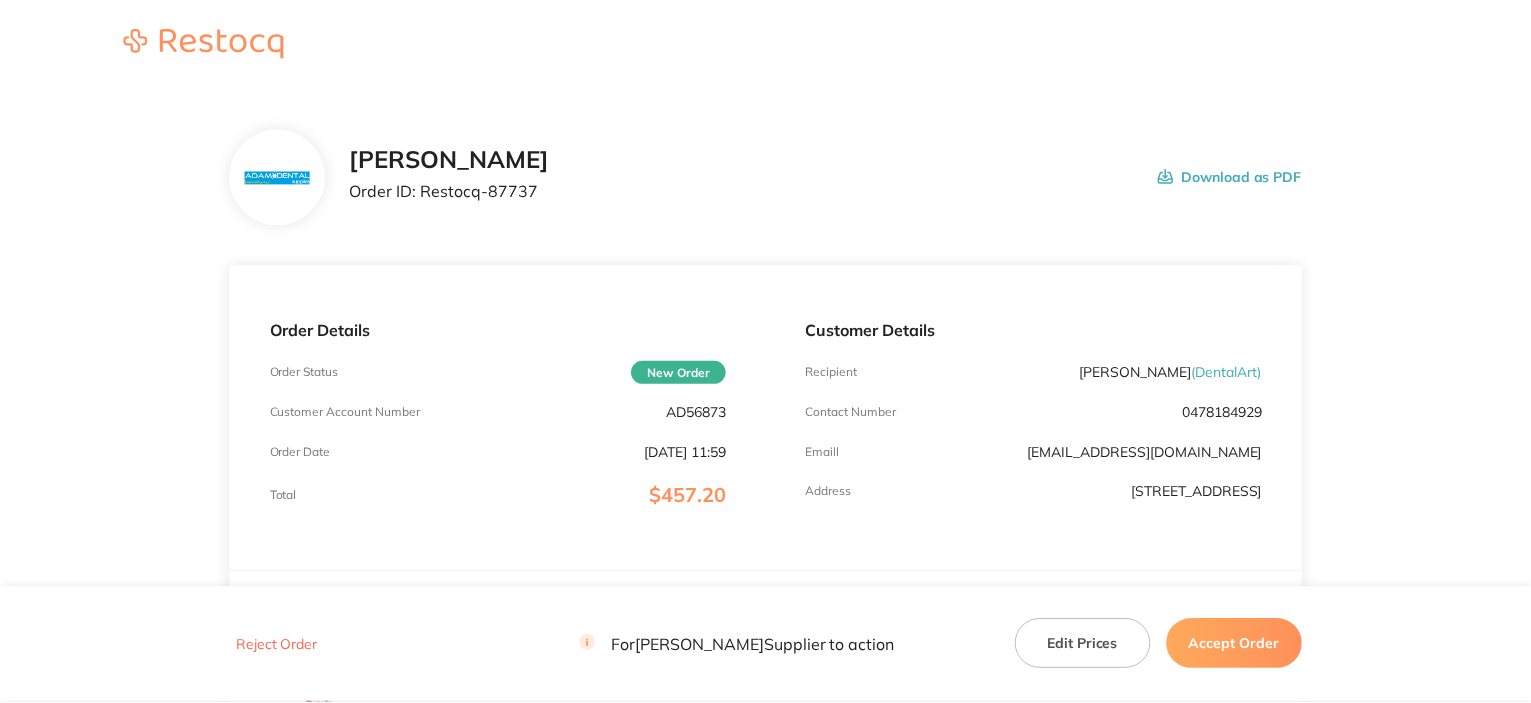scroll, scrollTop: 0, scrollLeft: 0, axis: both 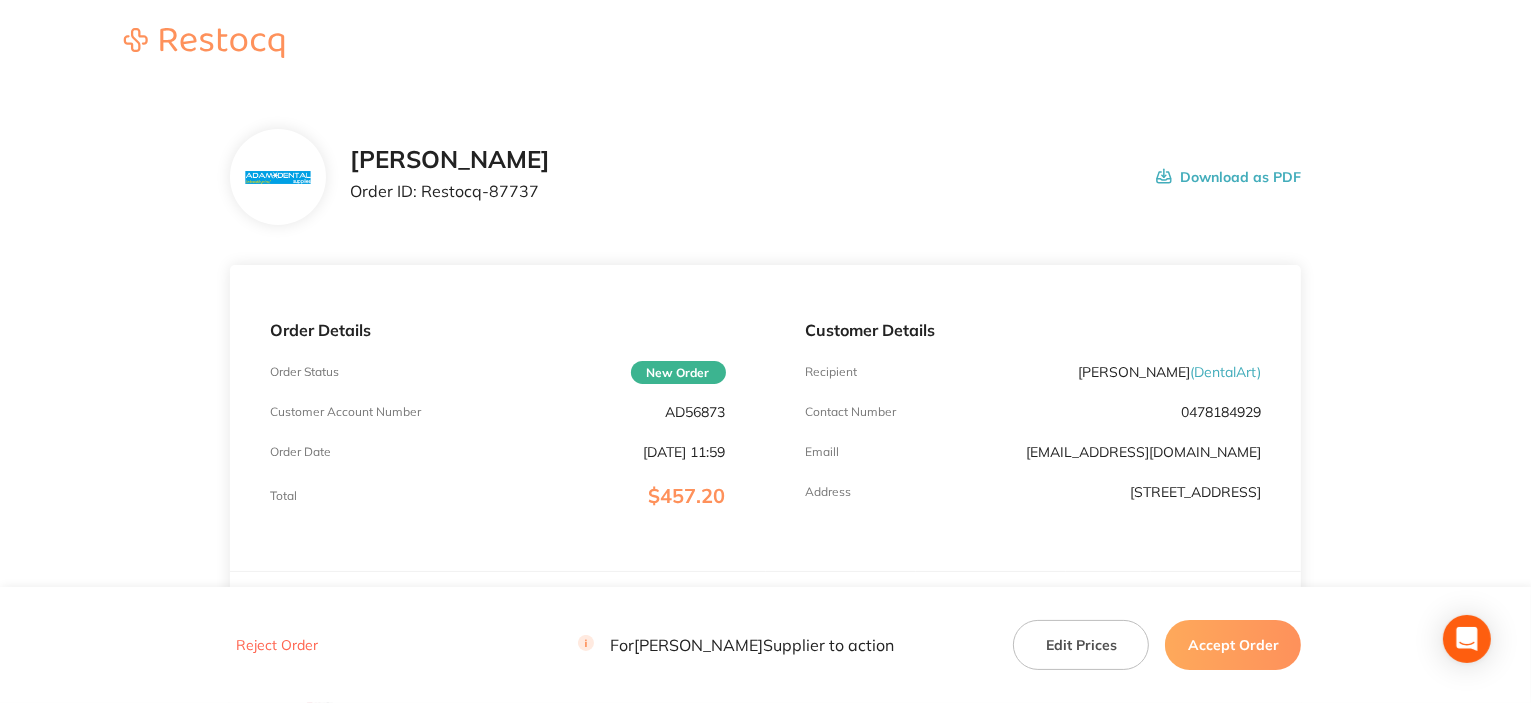 click on "AD56873" at bounding box center [696, 412] 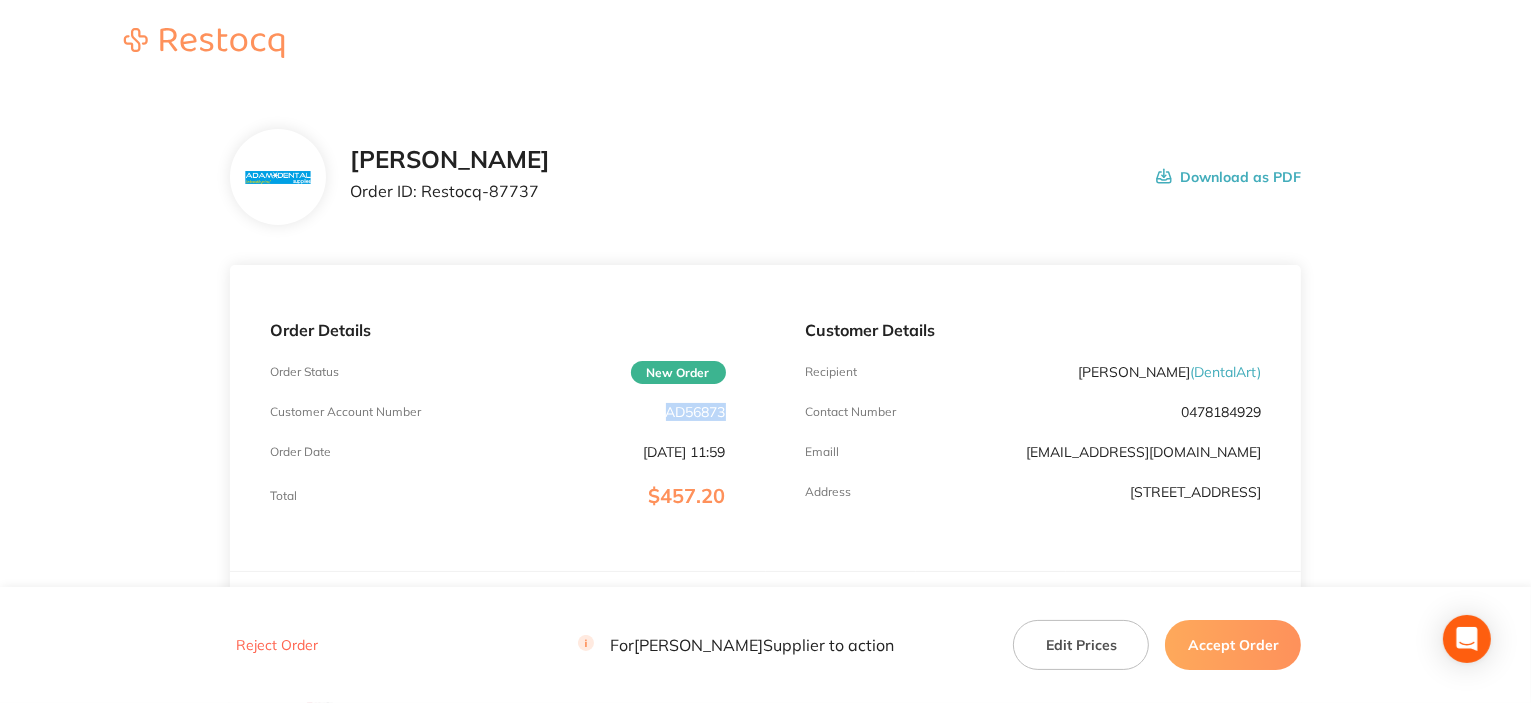 click on "AD56873" at bounding box center (696, 412) 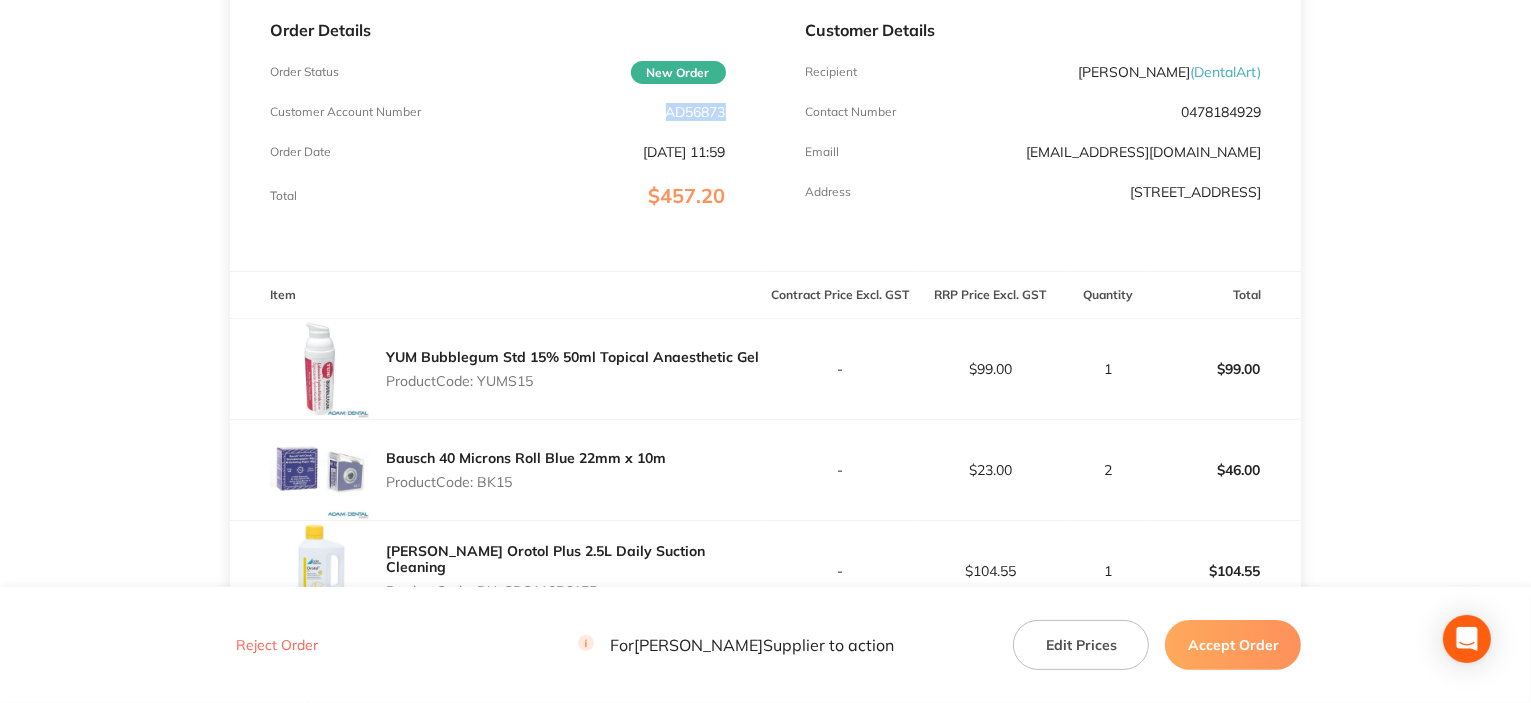 scroll, scrollTop: 400, scrollLeft: 0, axis: vertical 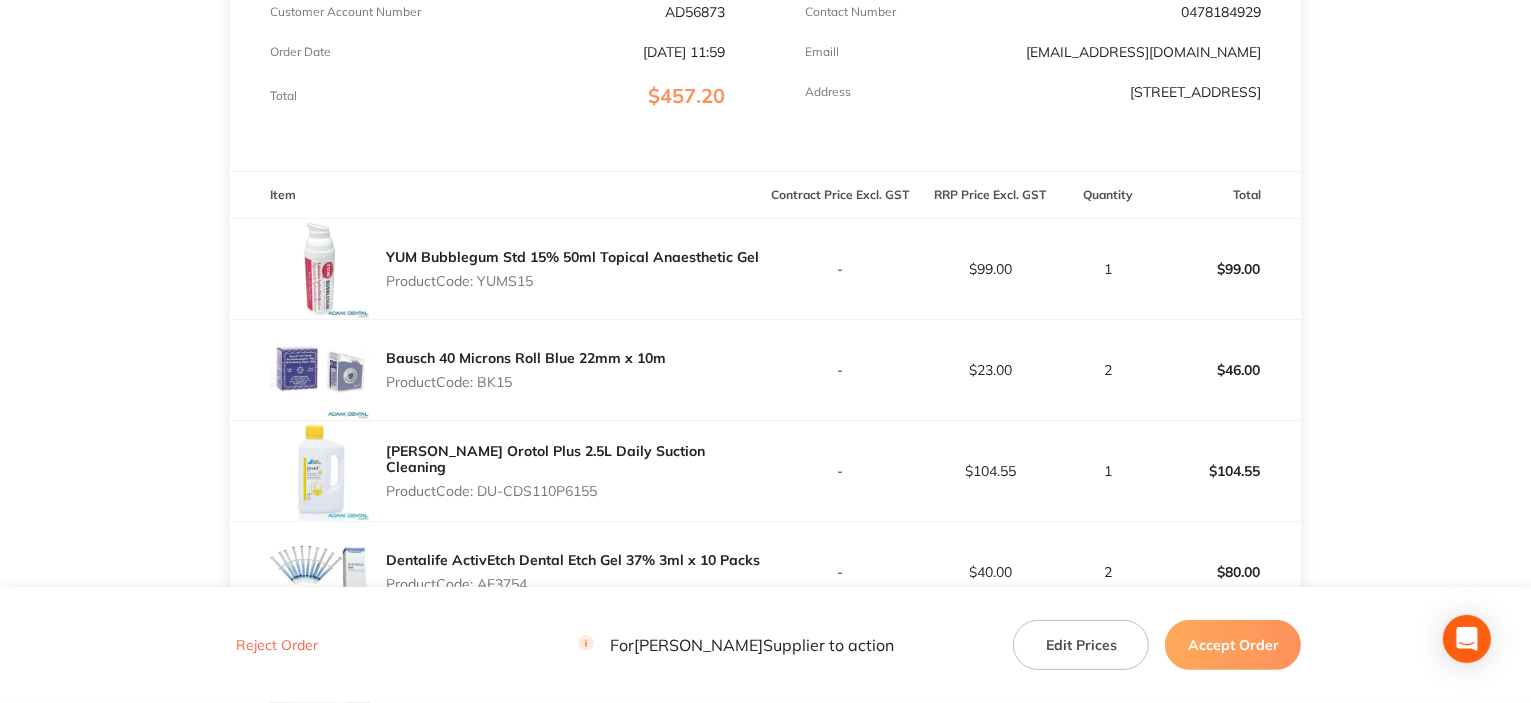 click on "Product   Code:  YUMS15" at bounding box center [572, 281] 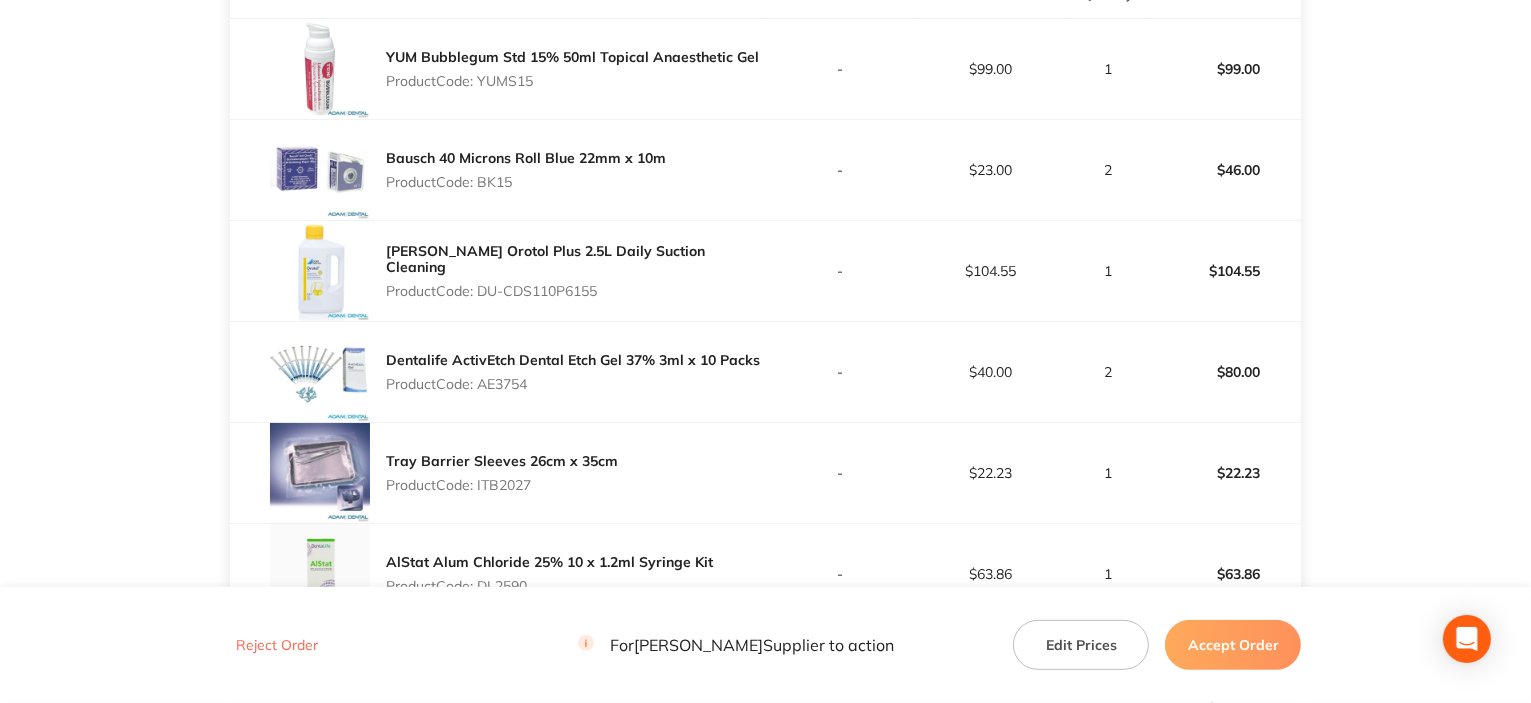 drag, startPoint x: 481, startPoint y: 286, endPoint x: 663, endPoint y: 289, distance: 182.02472 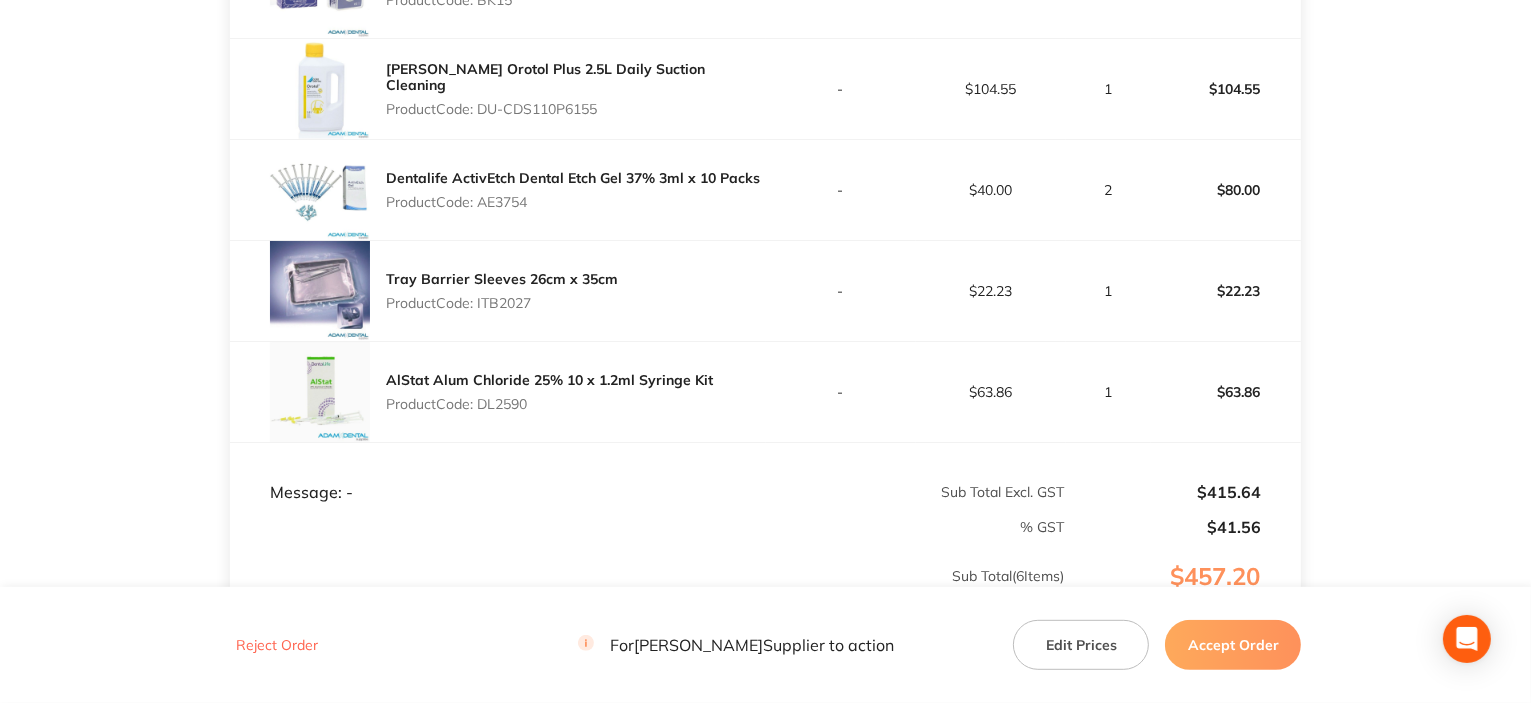 scroll, scrollTop: 800, scrollLeft: 0, axis: vertical 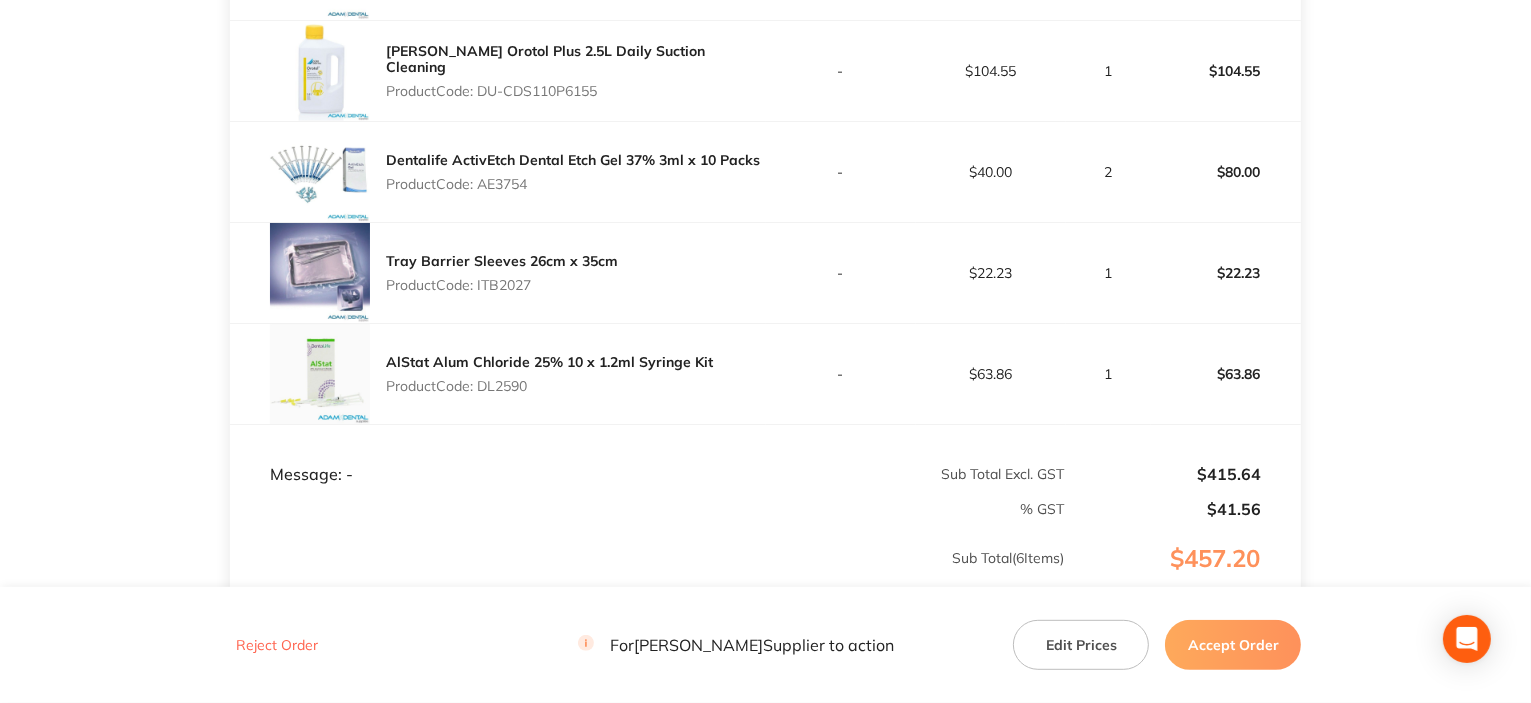click on "Product   Code:  ITB2027" at bounding box center [502, 285] 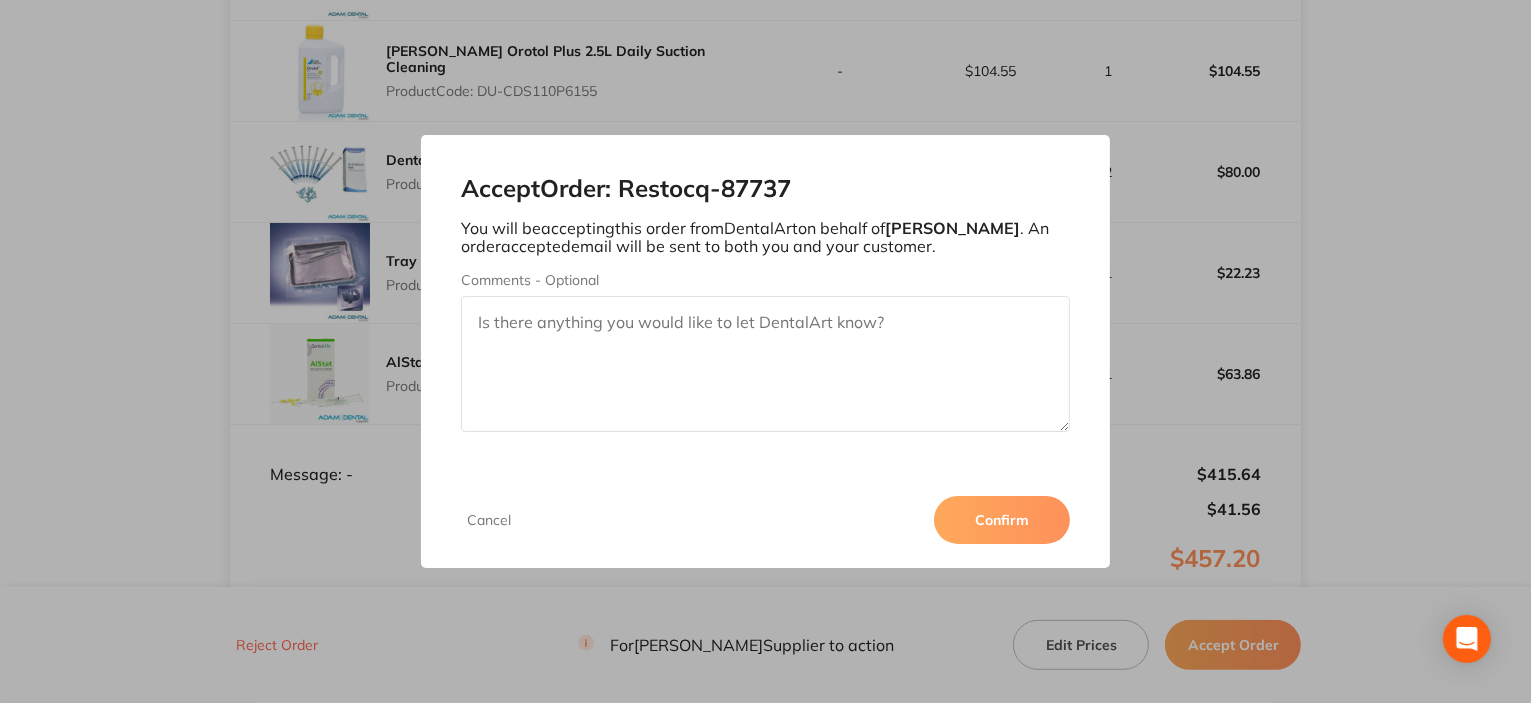 click on "Confirm" at bounding box center [1002, 520] 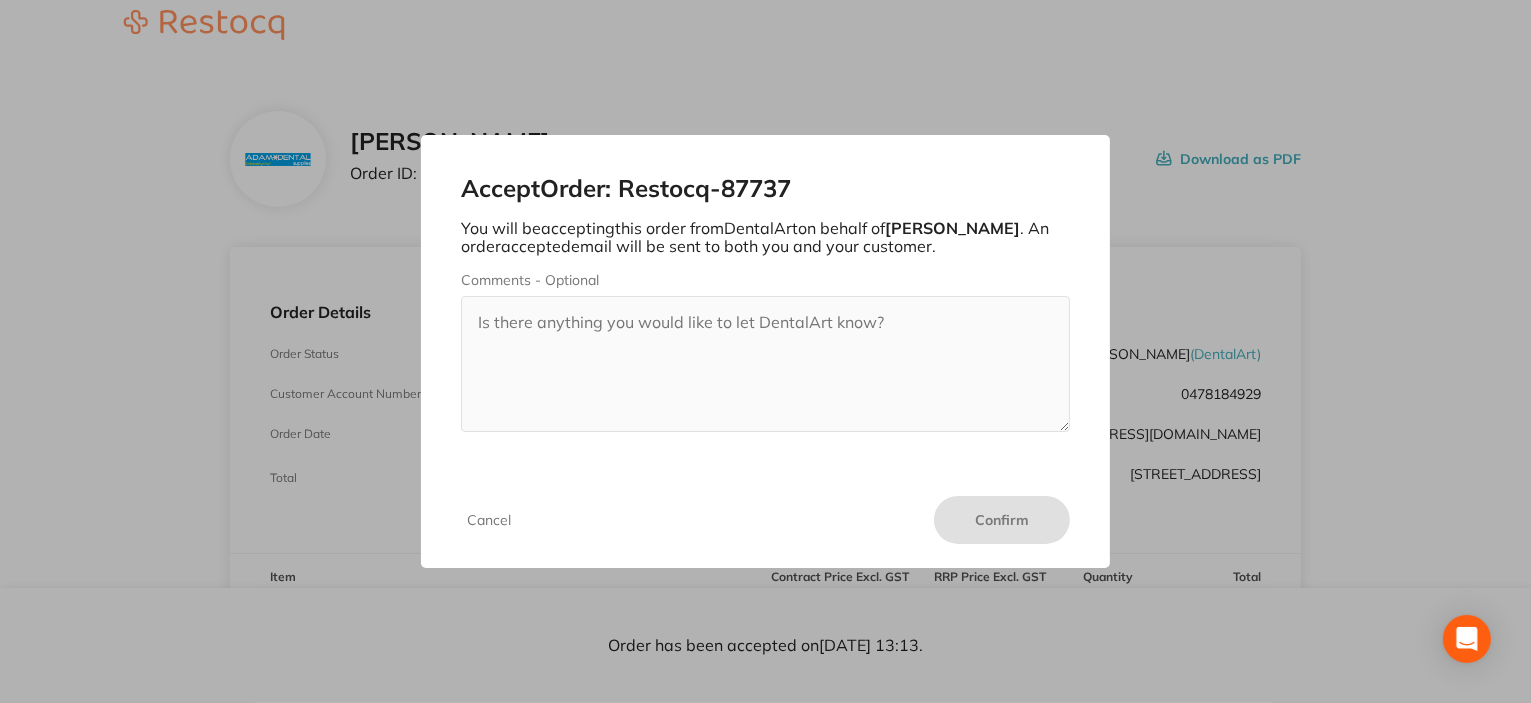 scroll, scrollTop: 0, scrollLeft: 0, axis: both 